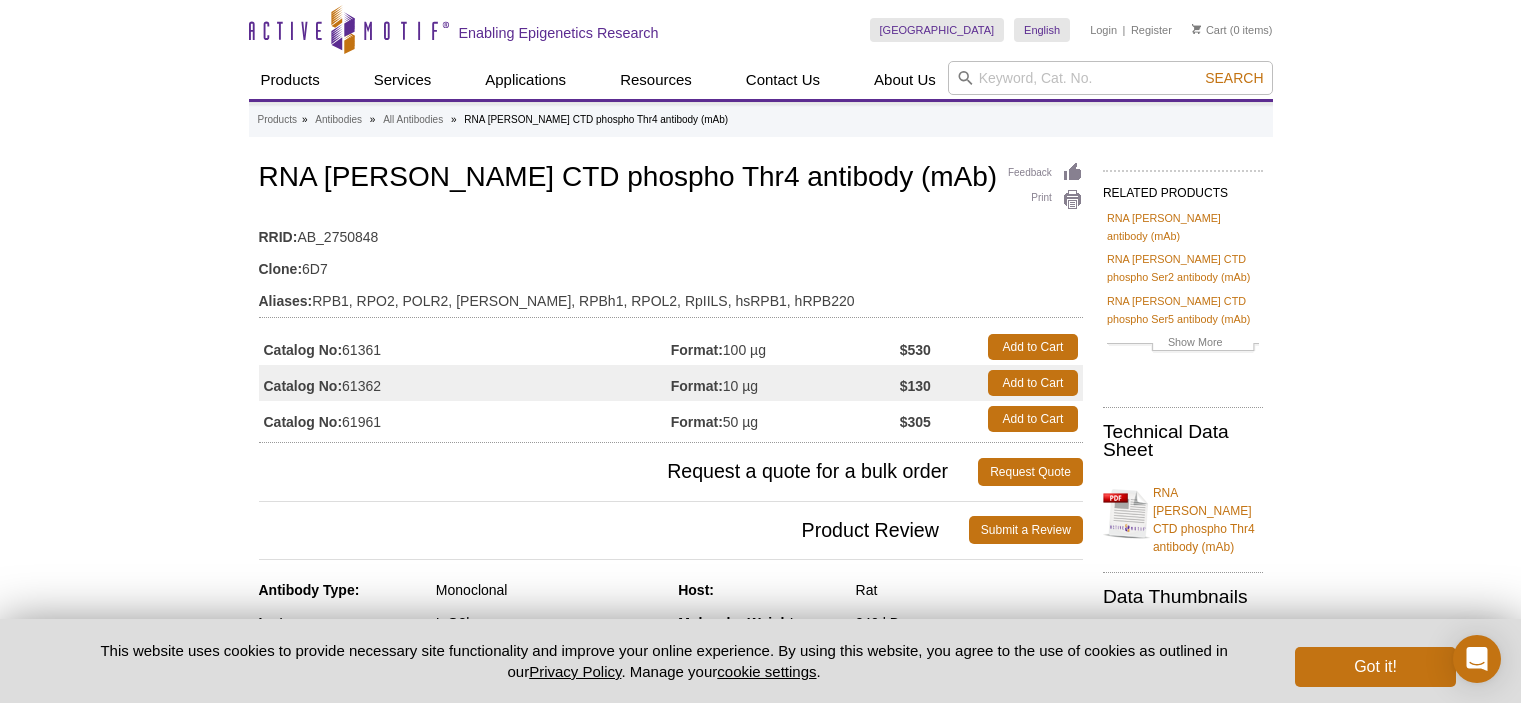scroll, scrollTop: 0, scrollLeft: 0, axis: both 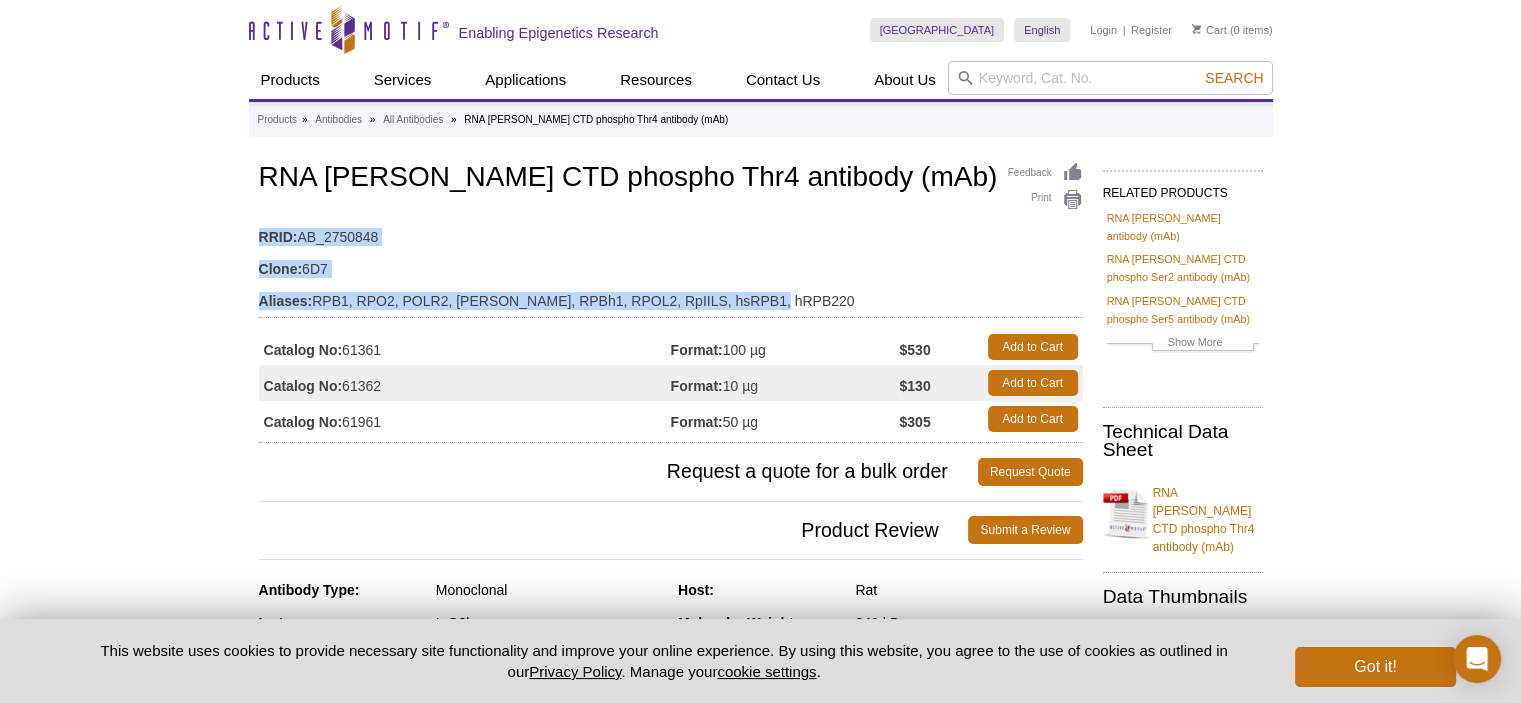 drag, startPoint x: 661, startPoint y: 288, endPoint x: 893, endPoint y: 291, distance: 232.0194 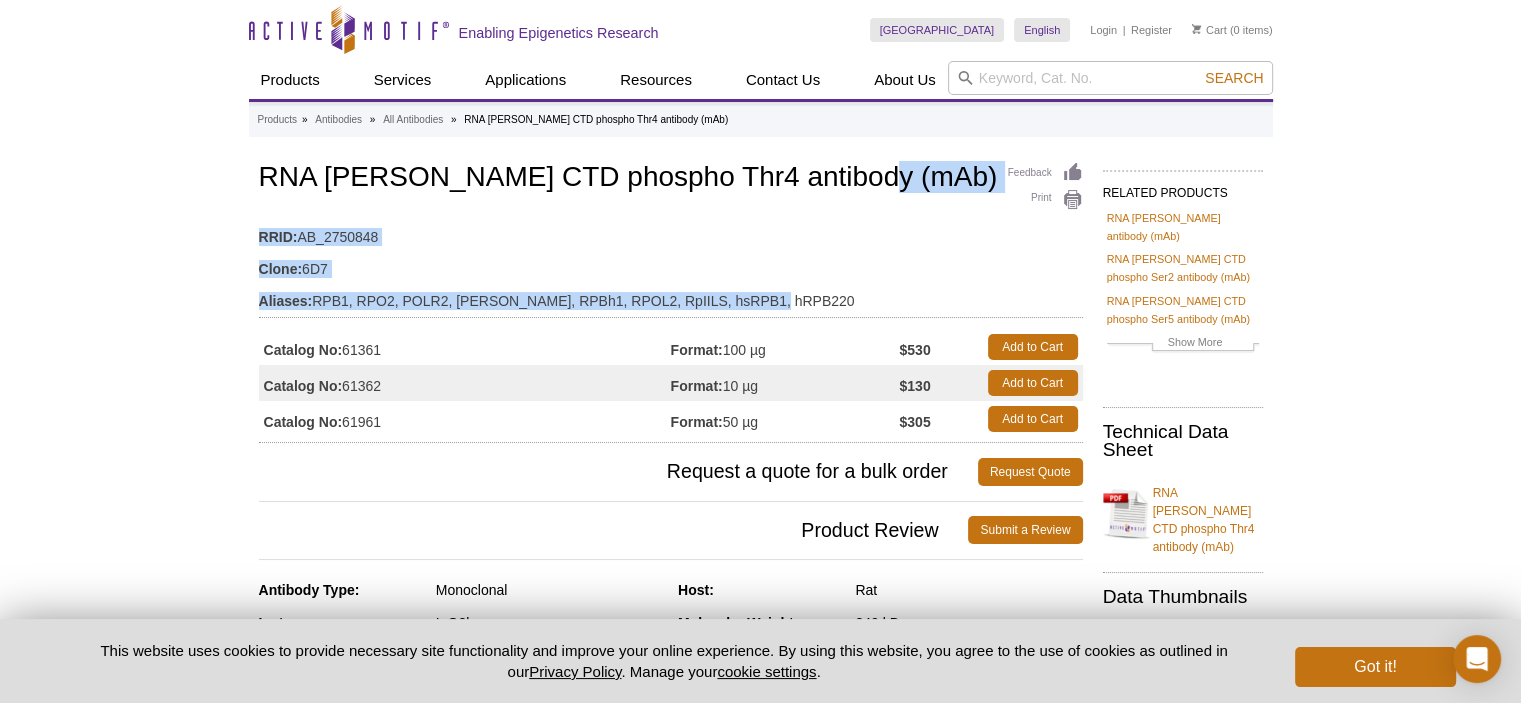 drag, startPoint x: 895, startPoint y: 291, endPoint x: 219, endPoint y: 214, distance: 680.3712 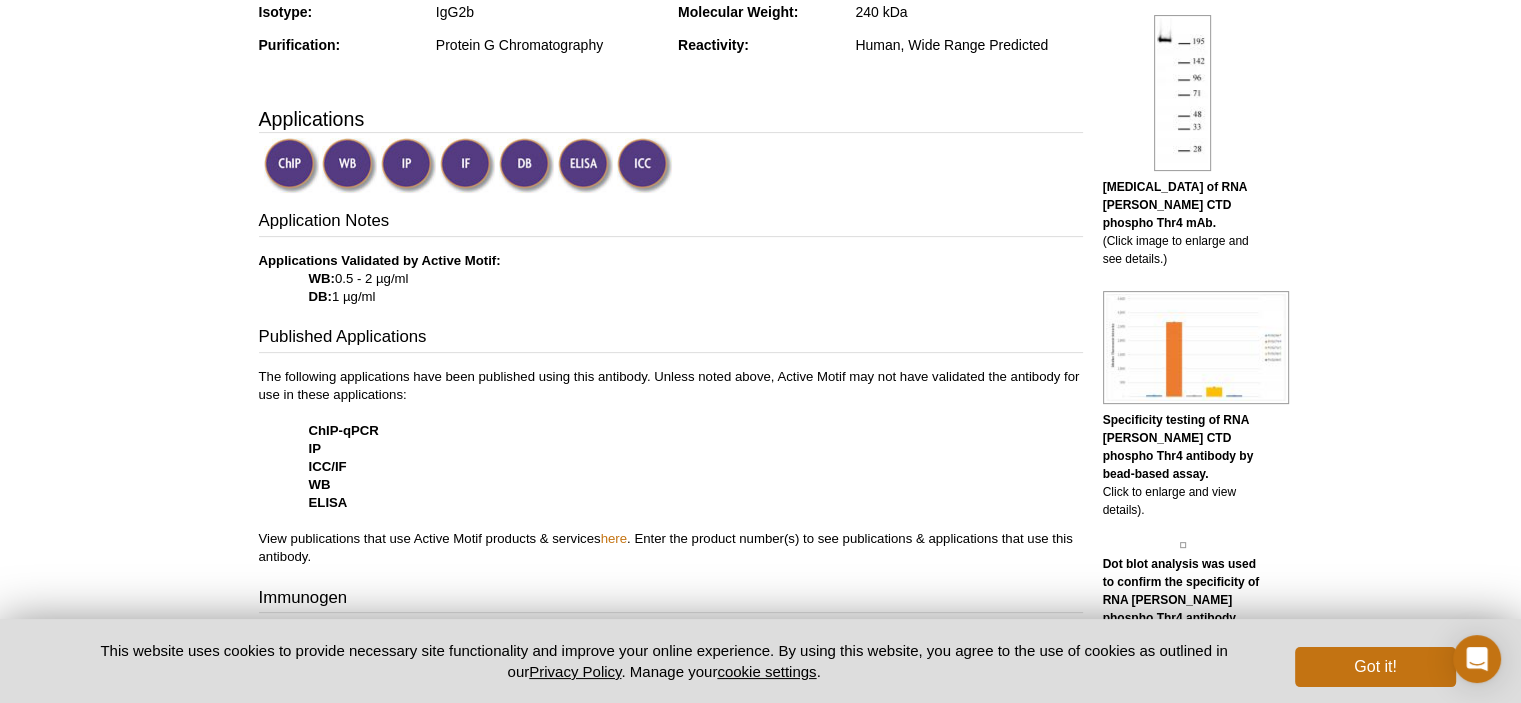 scroll, scrollTop: 700, scrollLeft: 0, axis: vertical 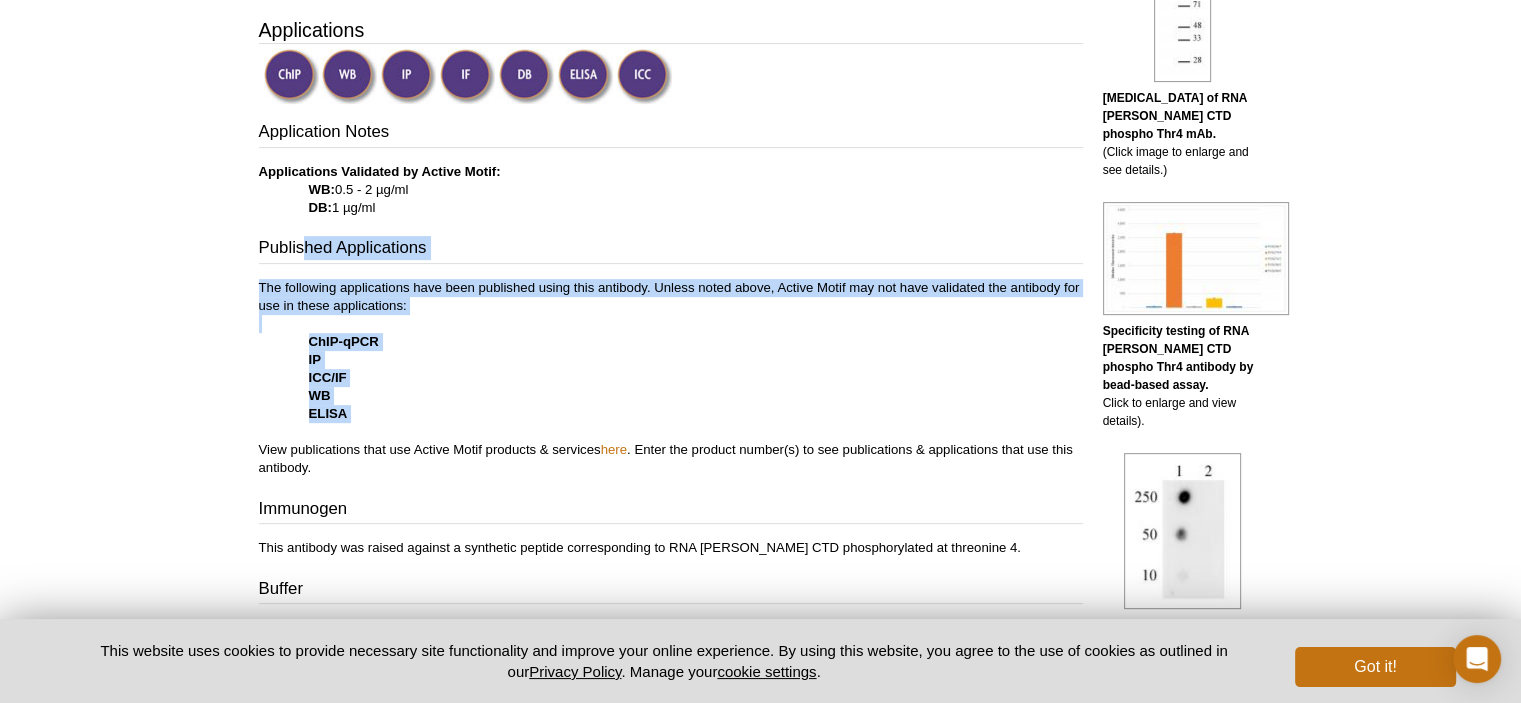 drag, startPoint x: 301, startPoint y: 225, endPoint x: 483, endPoint y: 423, distance: 268.93866 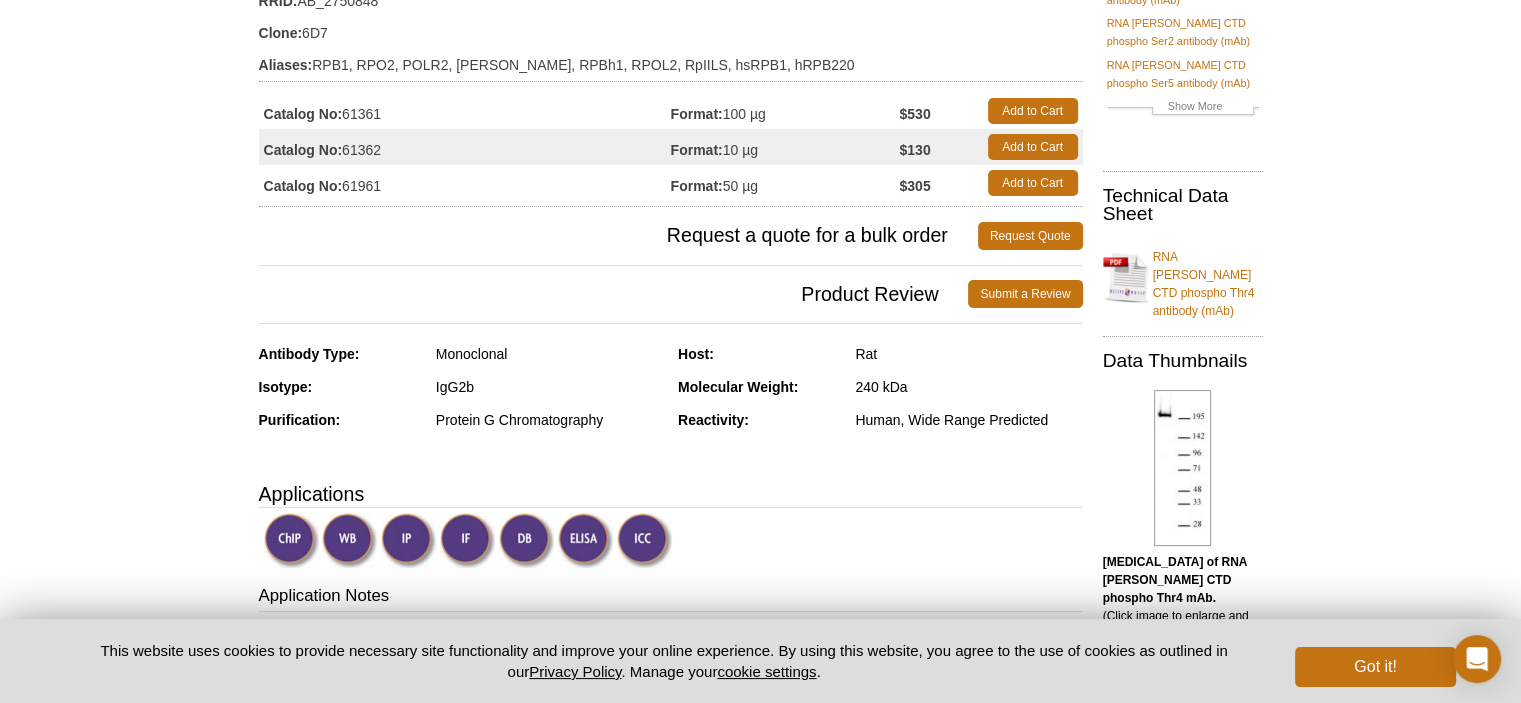 scroll, scrollTop: 3320, scrollLeft: 0, axis: vertical 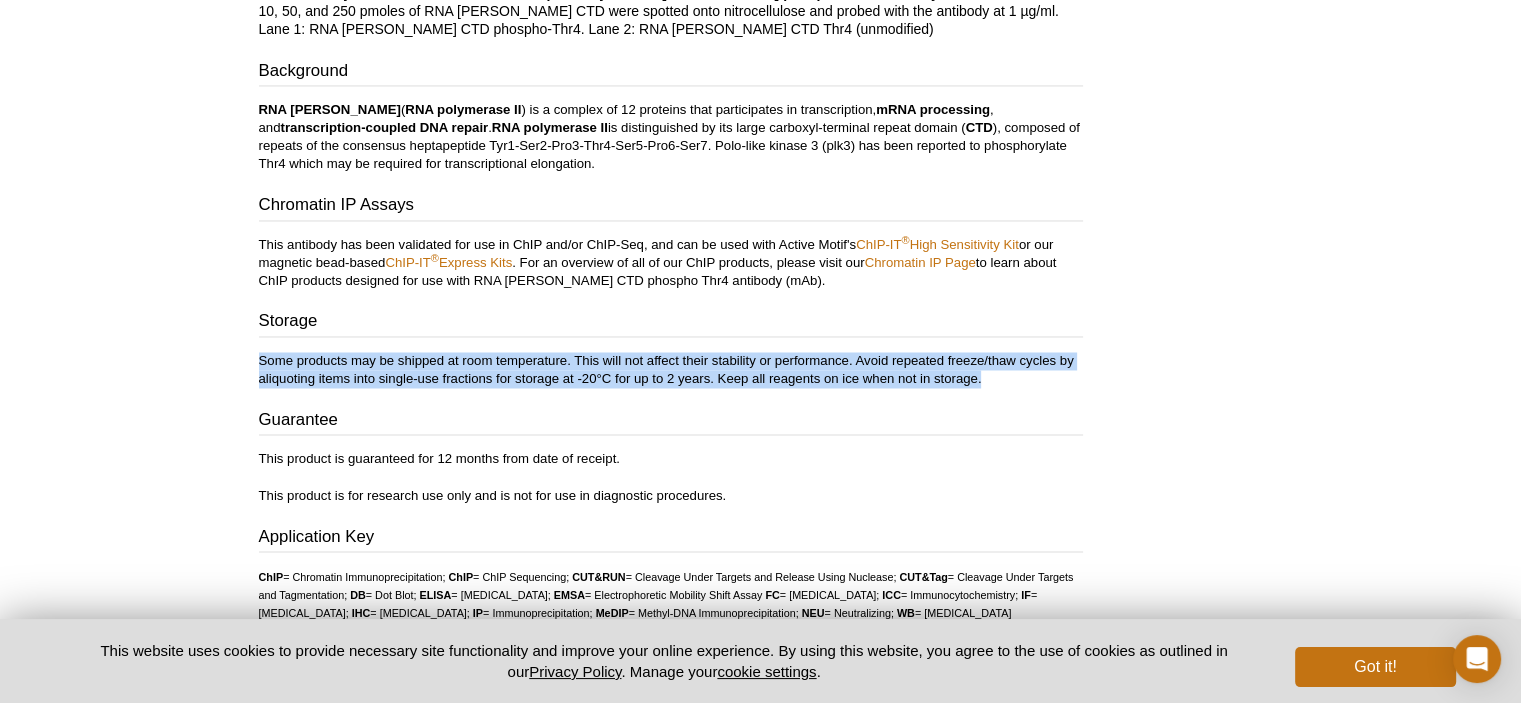 drag, startPoint x: 247, startPoint y: 393, endPoint x: 1045, endPoint y: 408, distance: 798.141 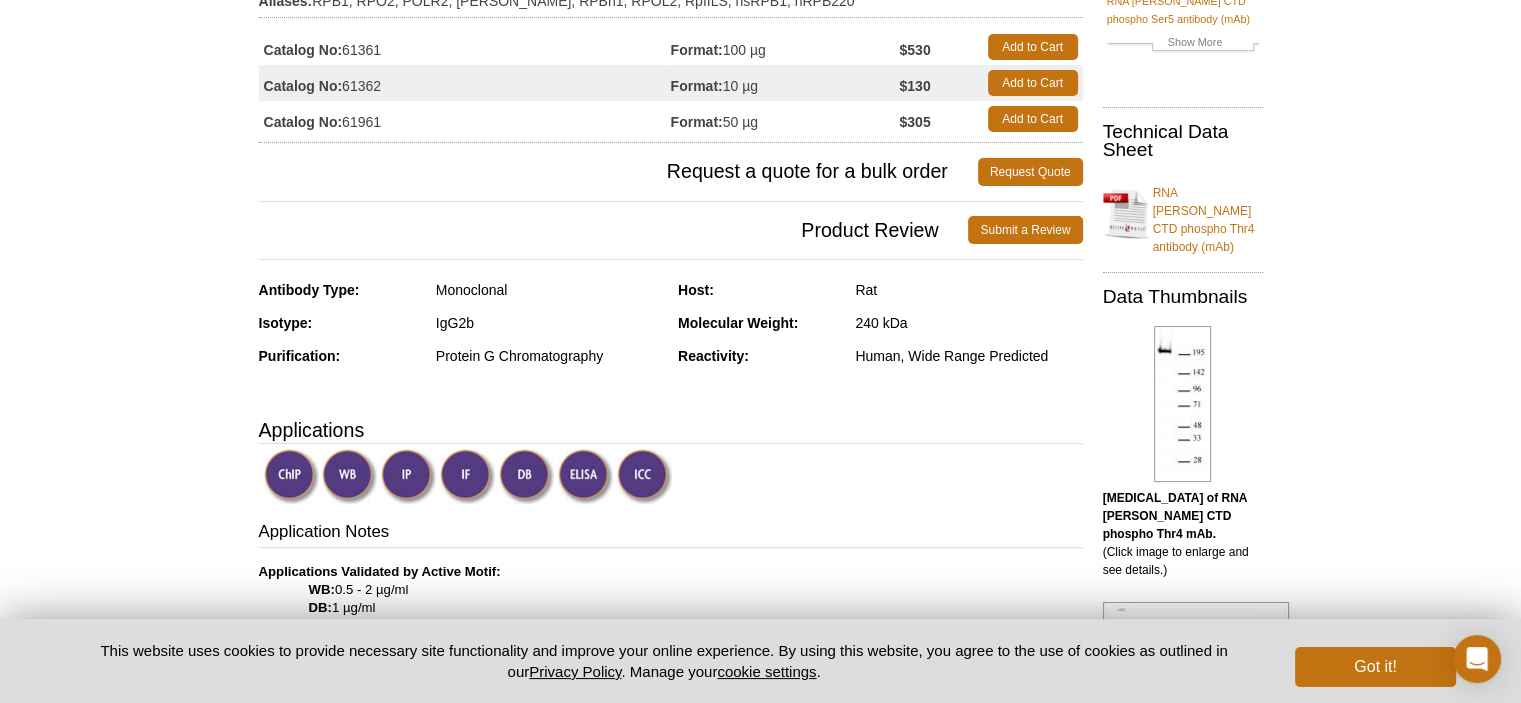 scroll, scrollTop: 0, scrollLeft: 0, axis: both 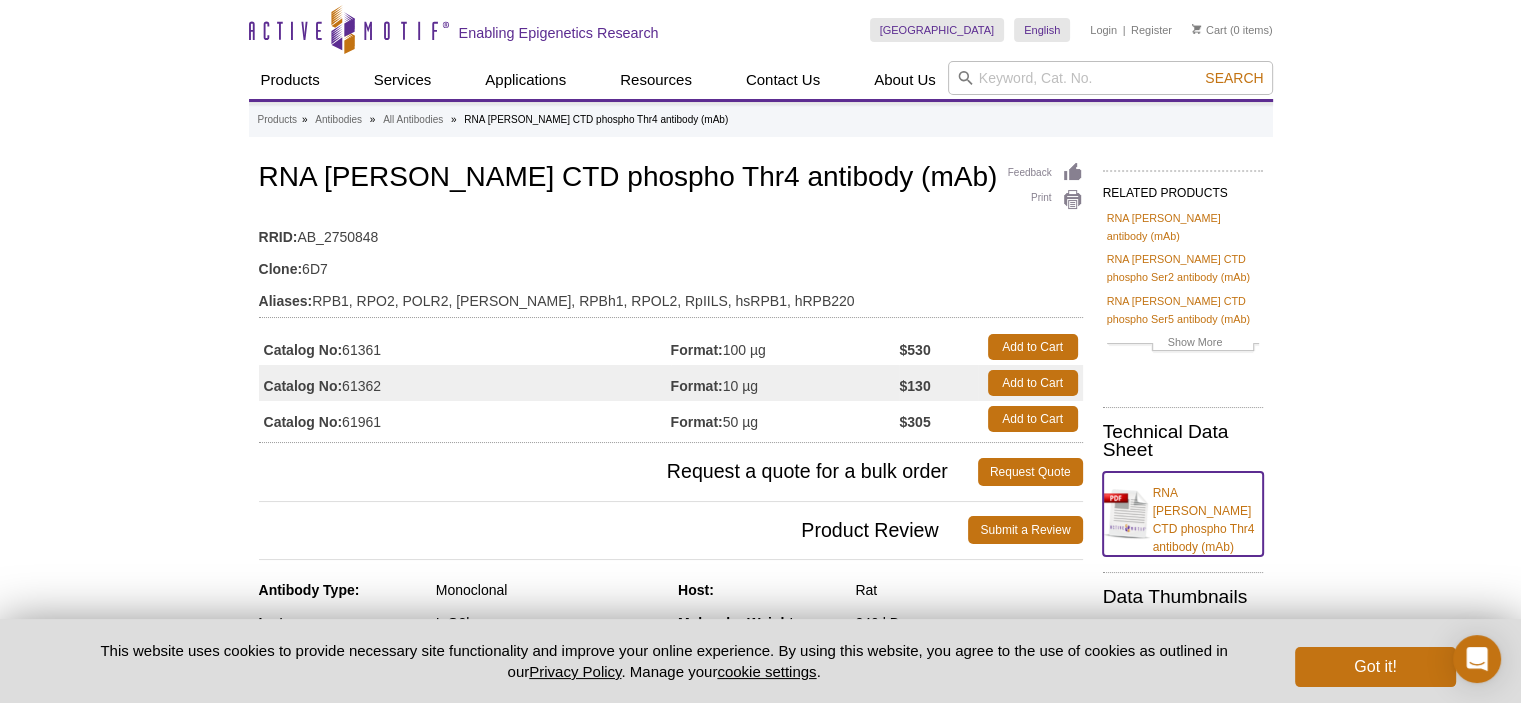 click on "RNA Pol II CTD phospho Thr4 antibody (mAb)" at bounding box center [1183, 514] 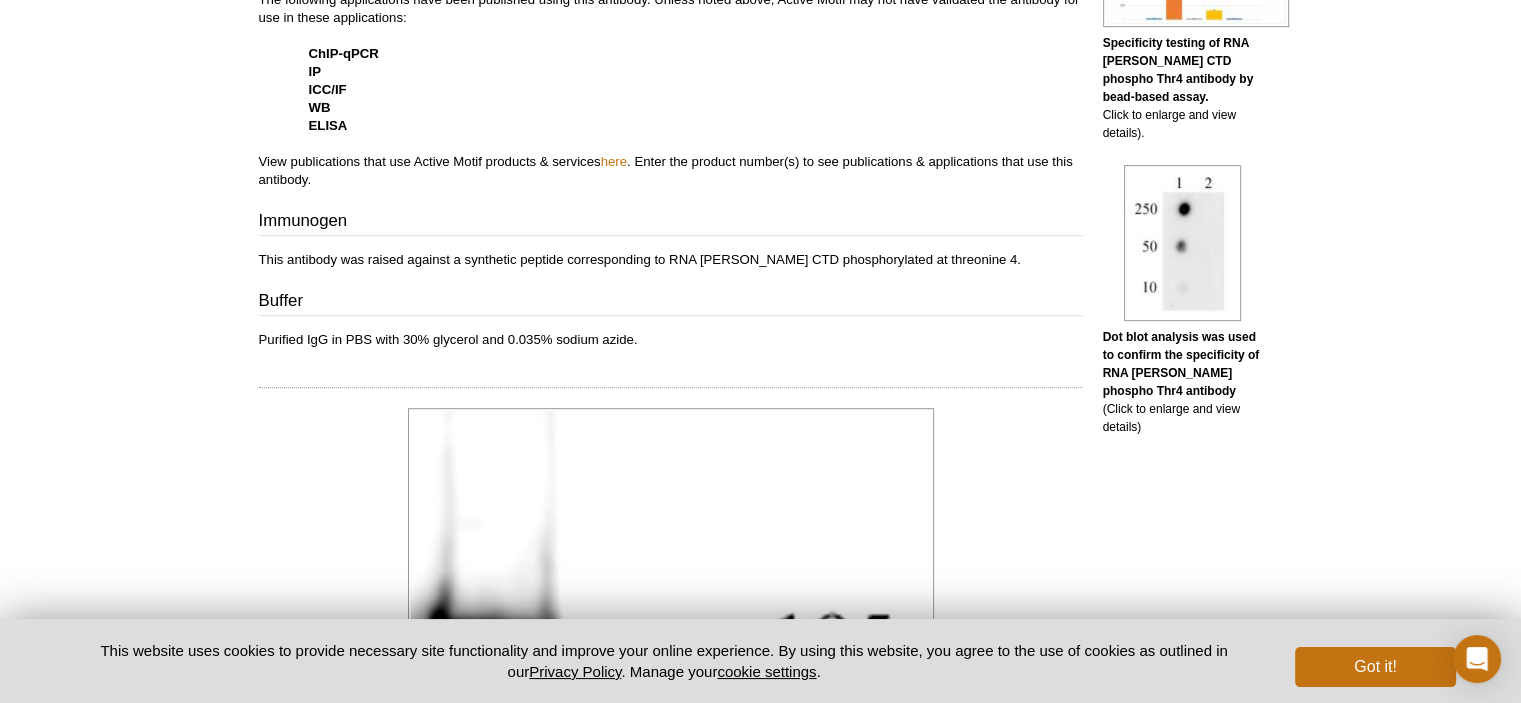 scroll, scrollTop: 1000, scrollLeft: 0, axis: vertical 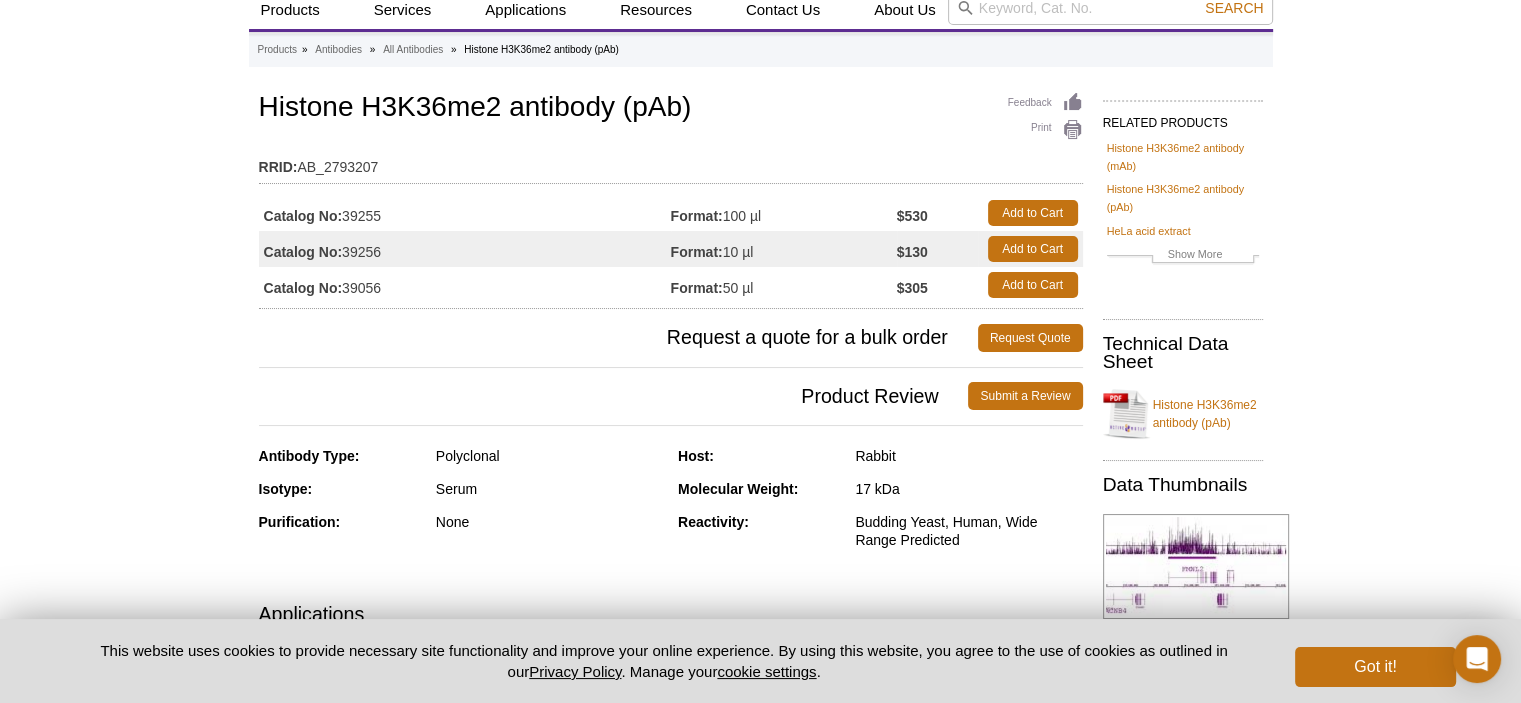click on "Rabbit" at bounding box center (968, 456) 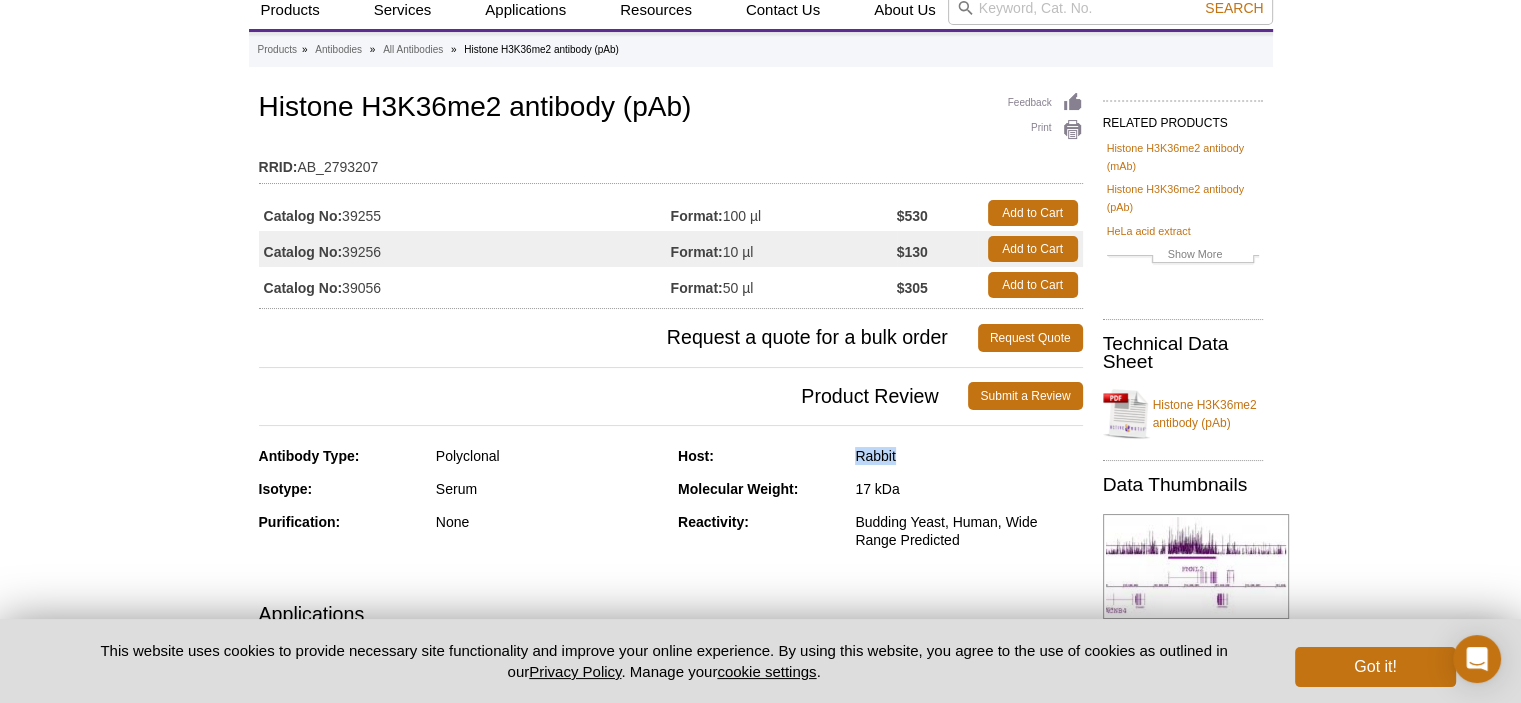 click on "Rabbit" at bounding box center (968, 456) 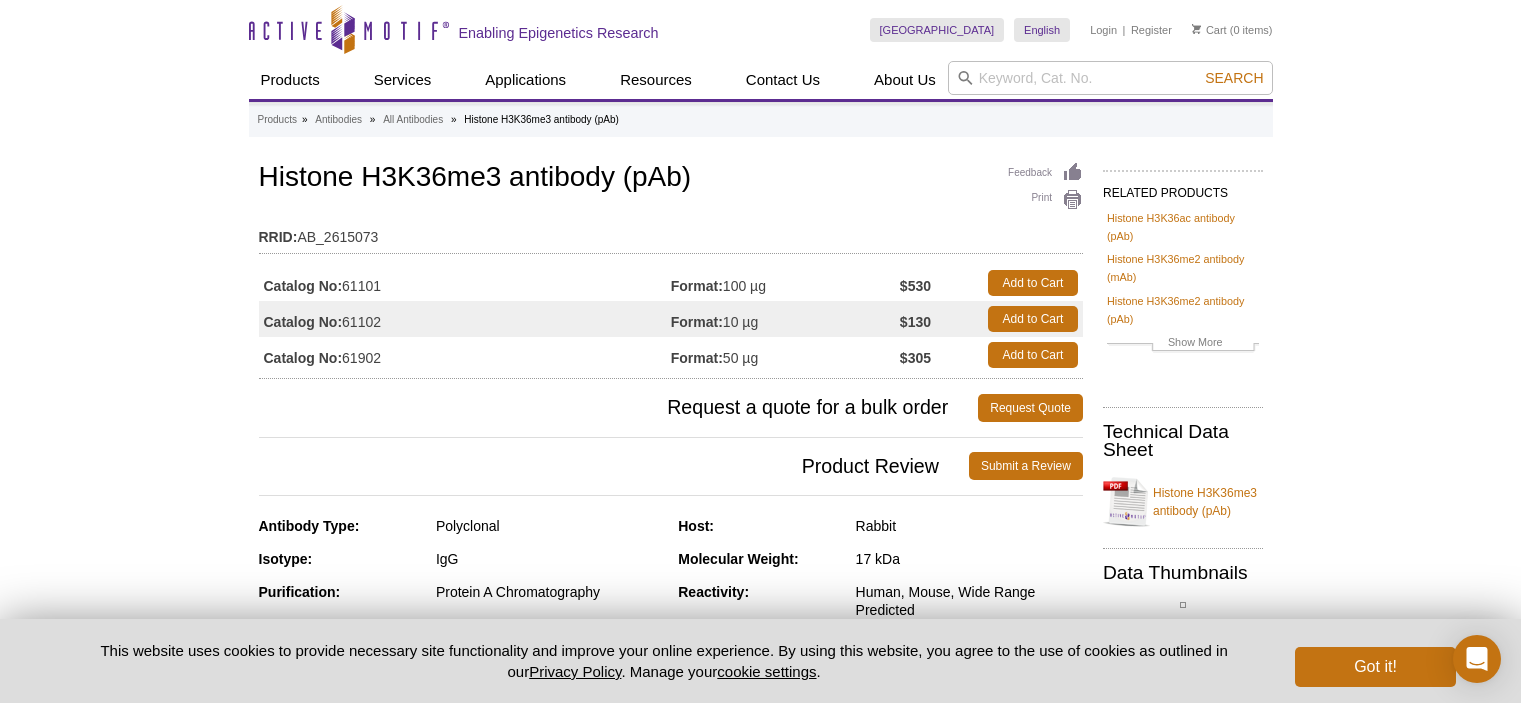 scroll, scrollTop: 0, scrollLeft: 0, axis: both 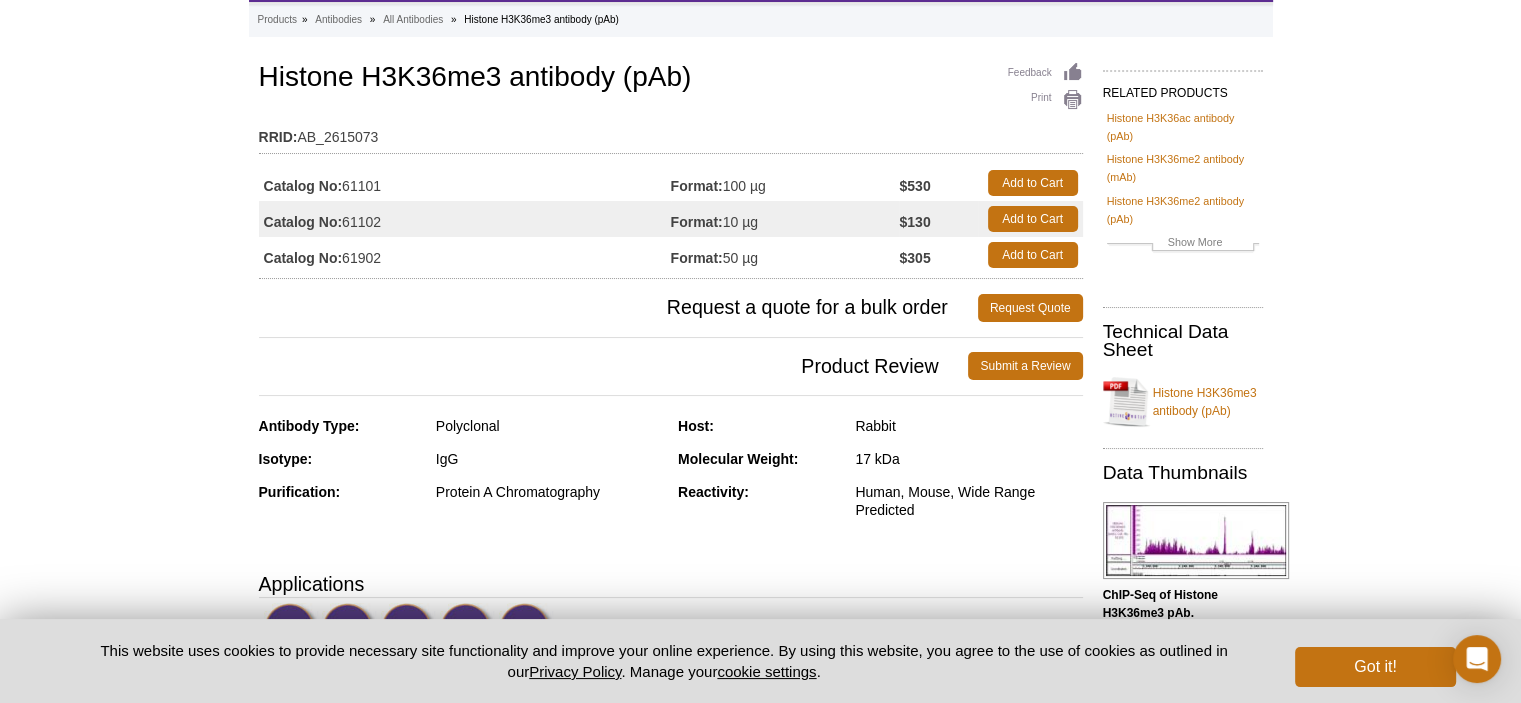 click on "Rabbit" at bounding box center (968, 426) 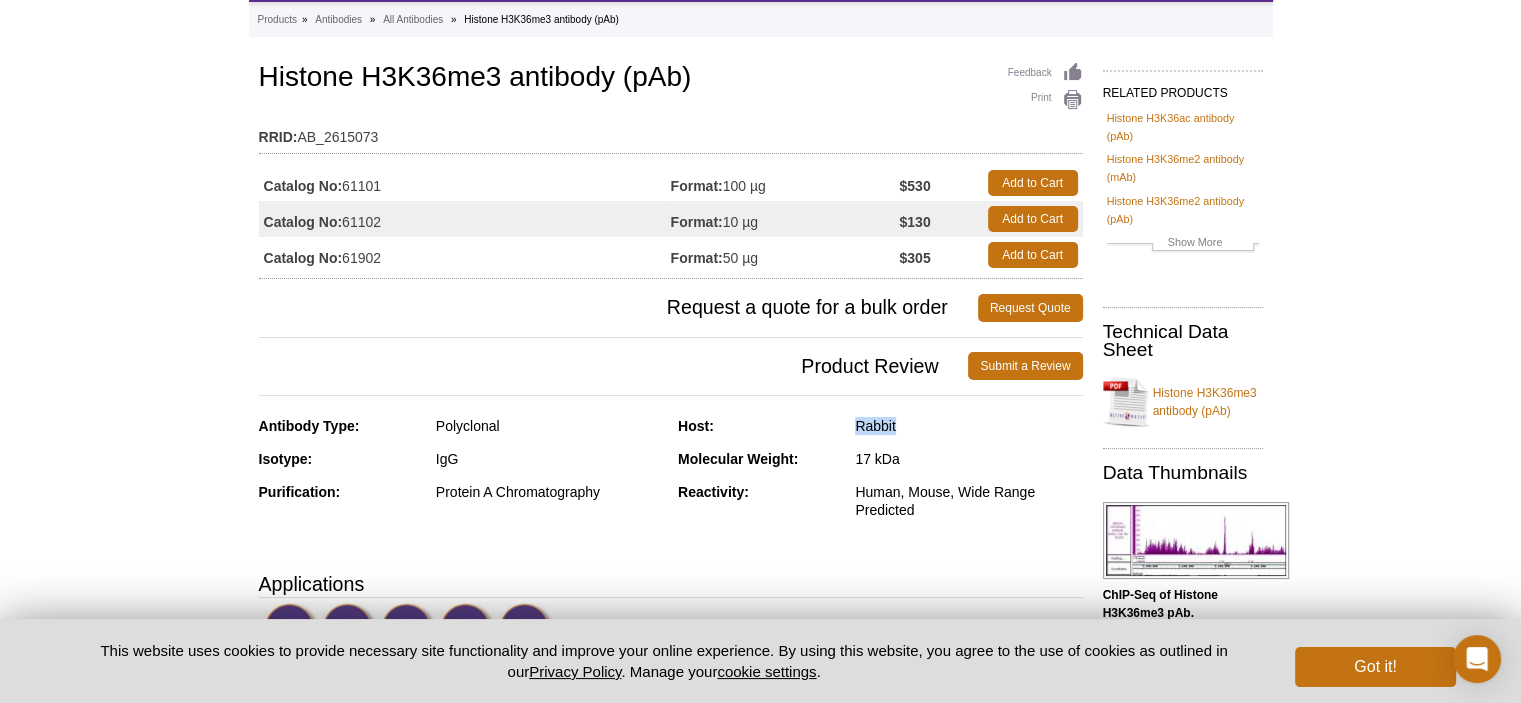click on "Rabbit" at bounding box center (968, 426) 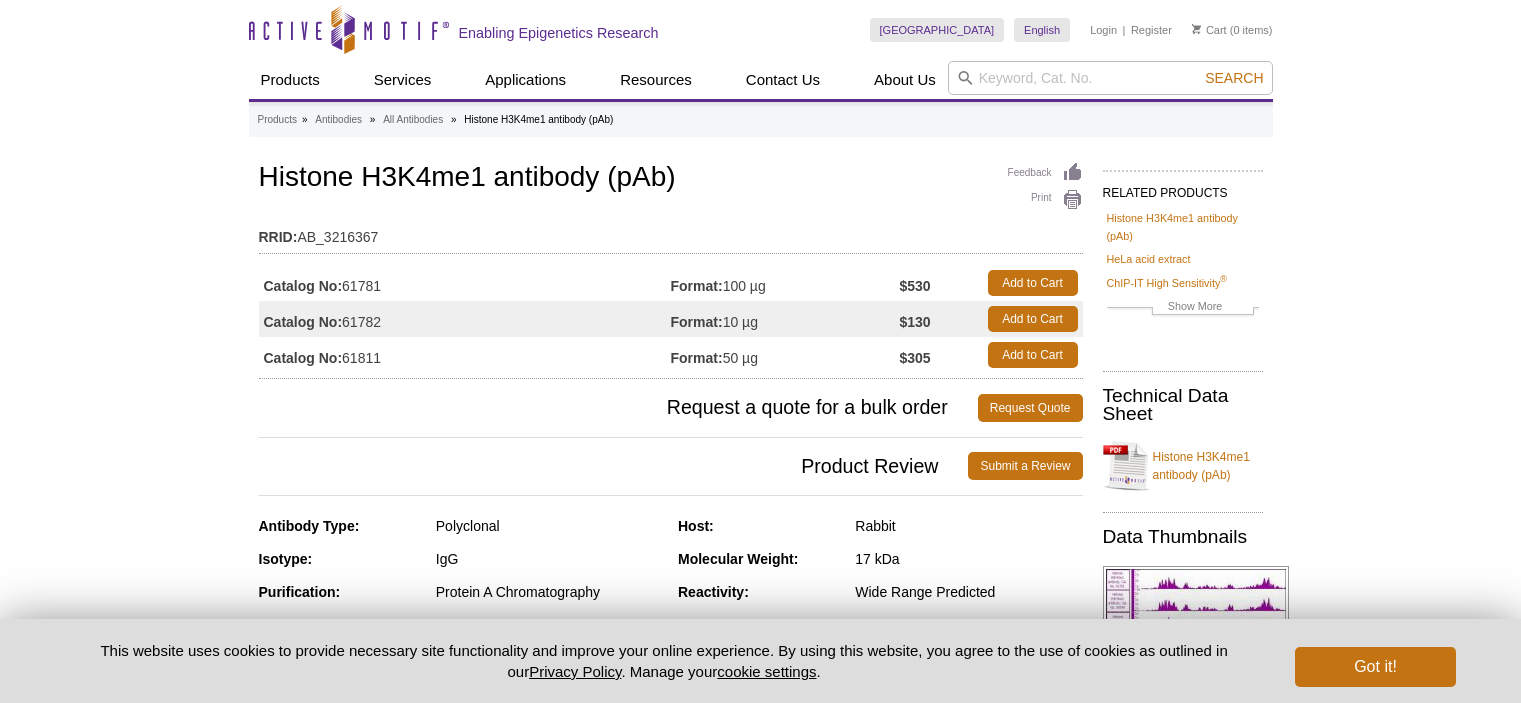 scroll, scrollTop: 0, scrollLeft: 0, axis: both 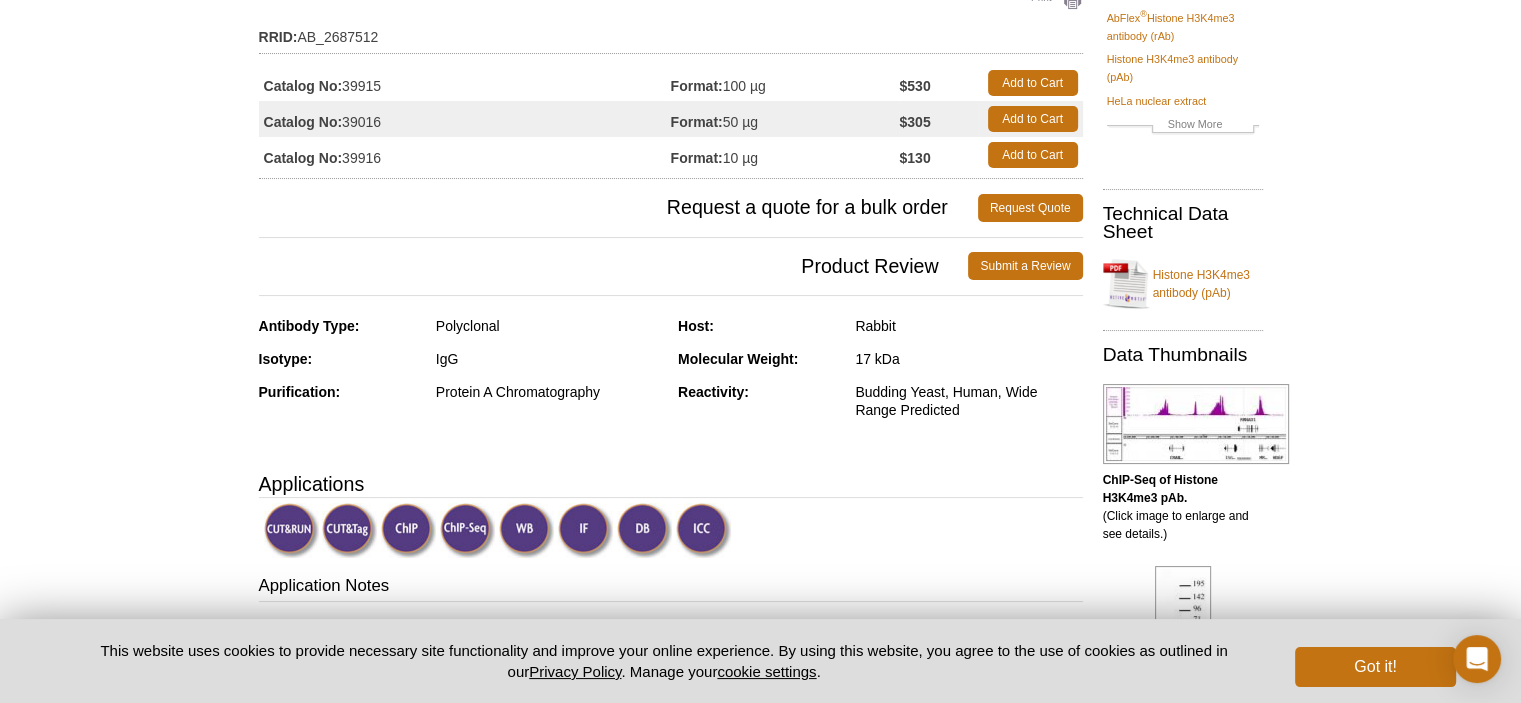 click on "Rabbit" at bounding box center (968, 326) 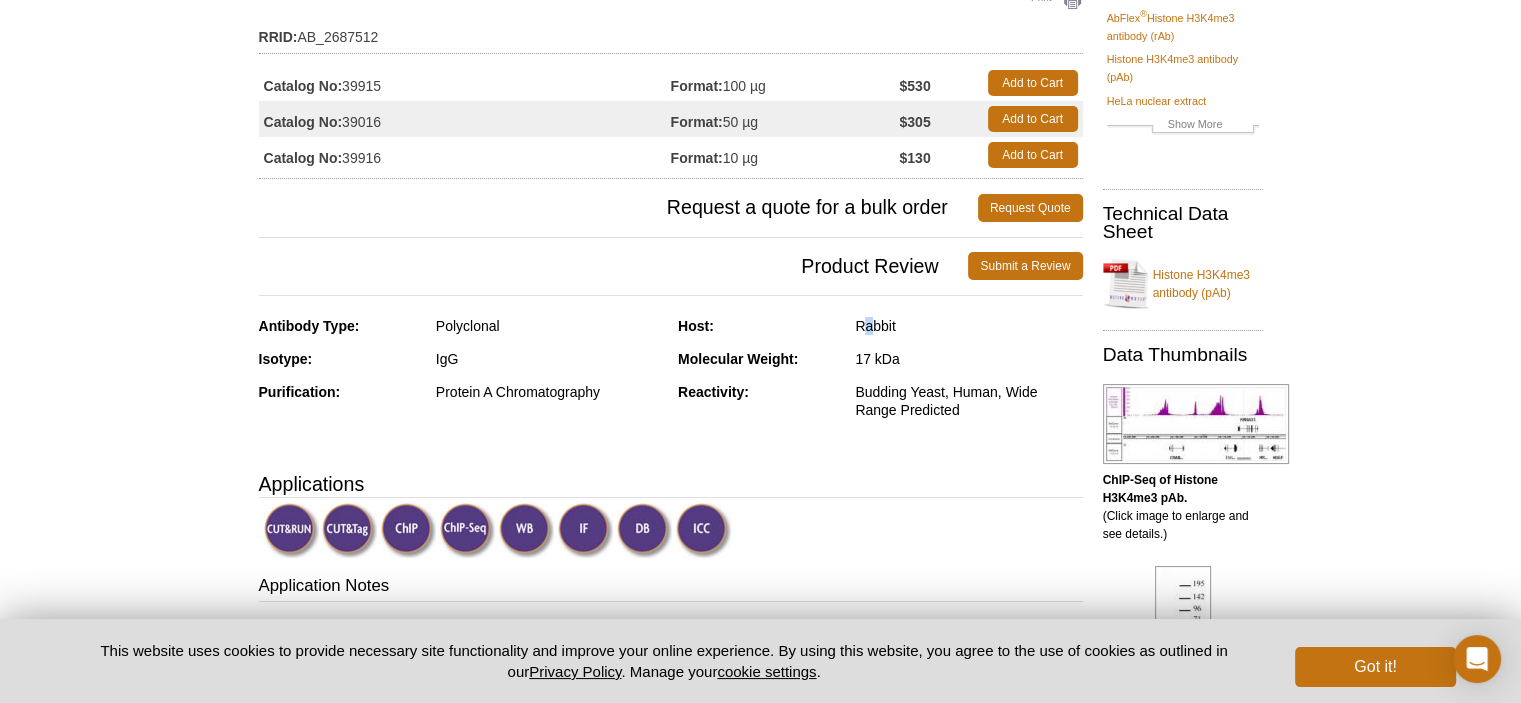 click on "Rabbit" at bounding box center [968, 326] 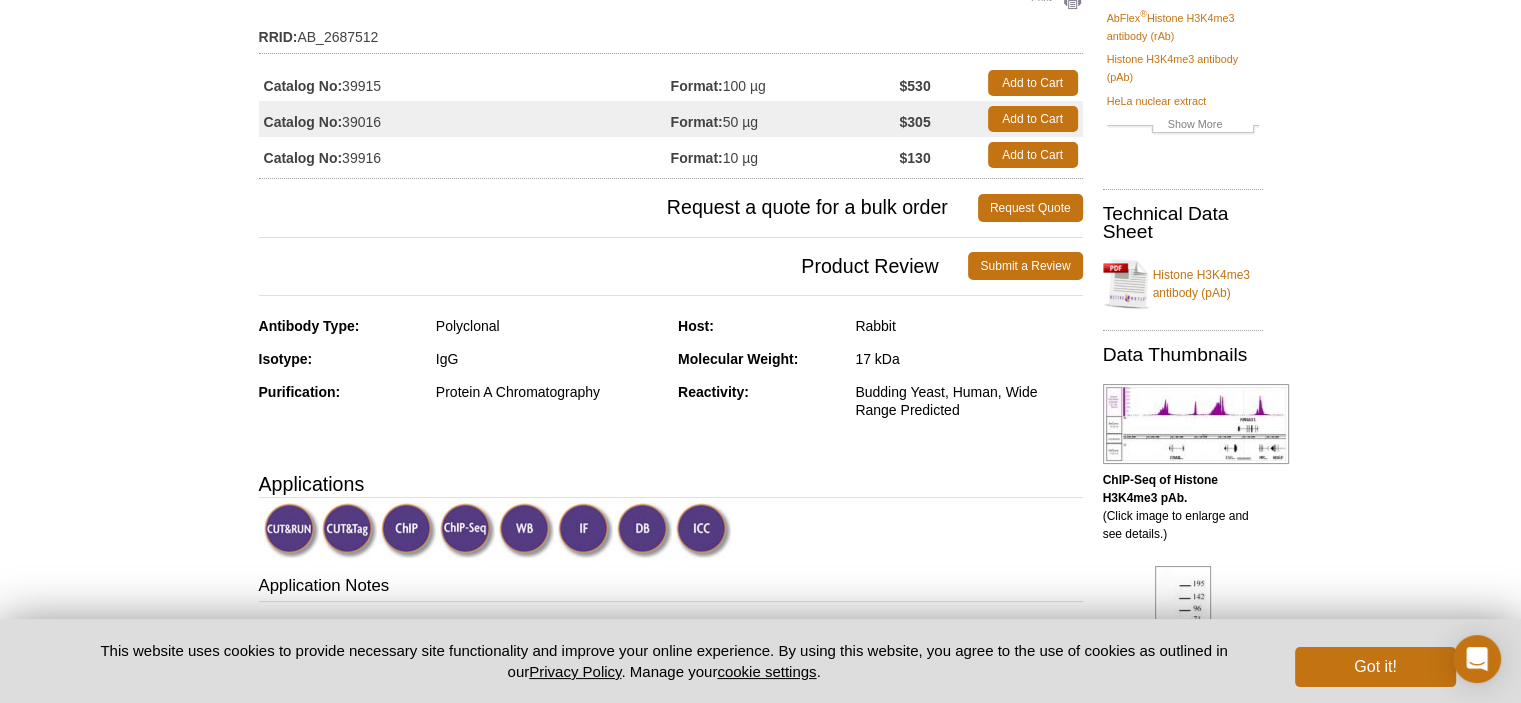 click on "Rabbit" at bounding box center (968, 326) 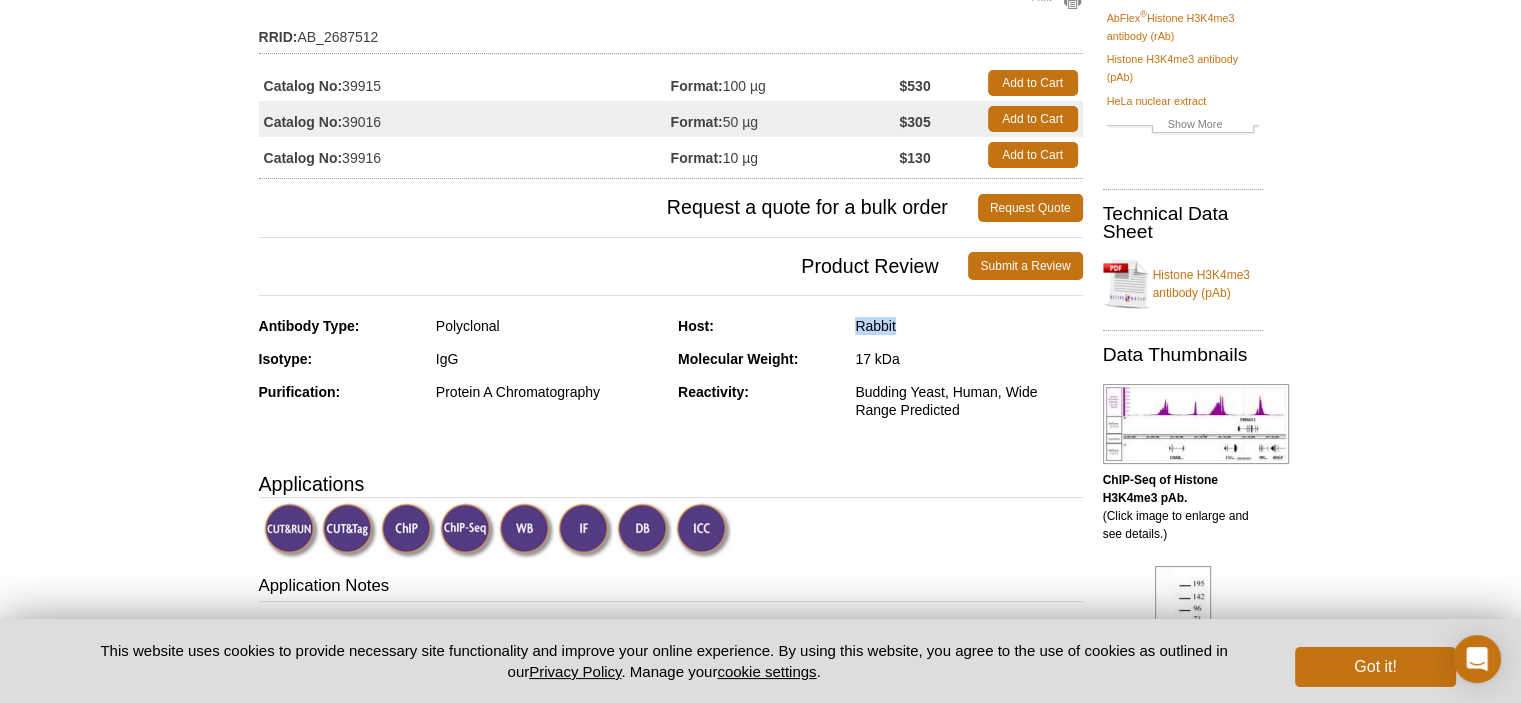 click on "Rabbit" at bounding box center (968, 326) 